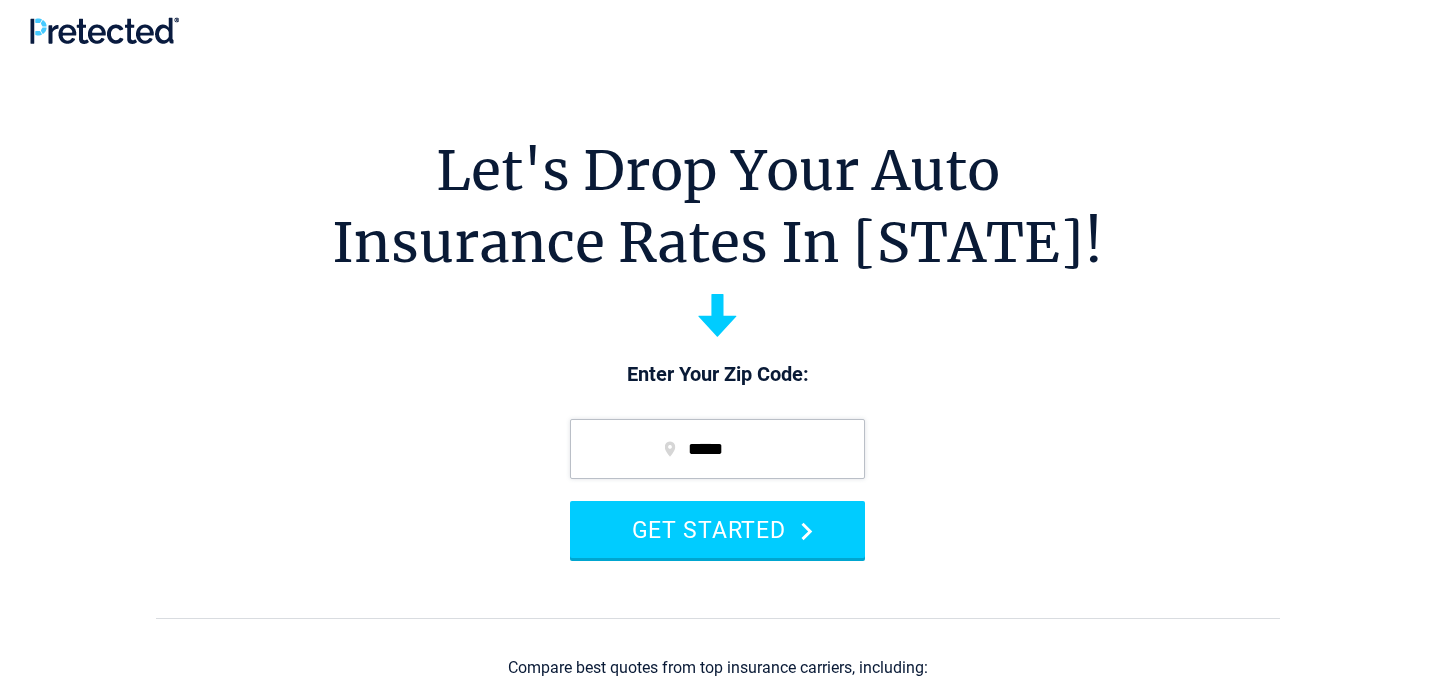 scroll, scrollTop: 0, scrollLeft: 0, axis: both 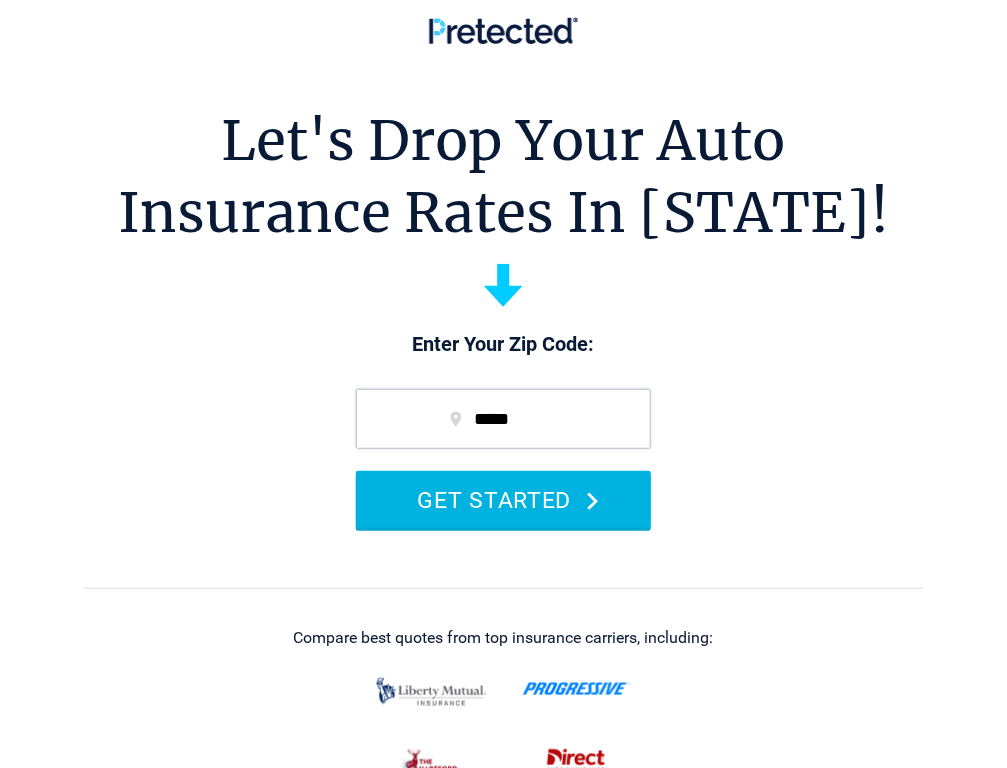 drag, startPoint x: 554, startPoint y: 523, endPoint x: 514, endPoint y: 519, distance: 40.1995 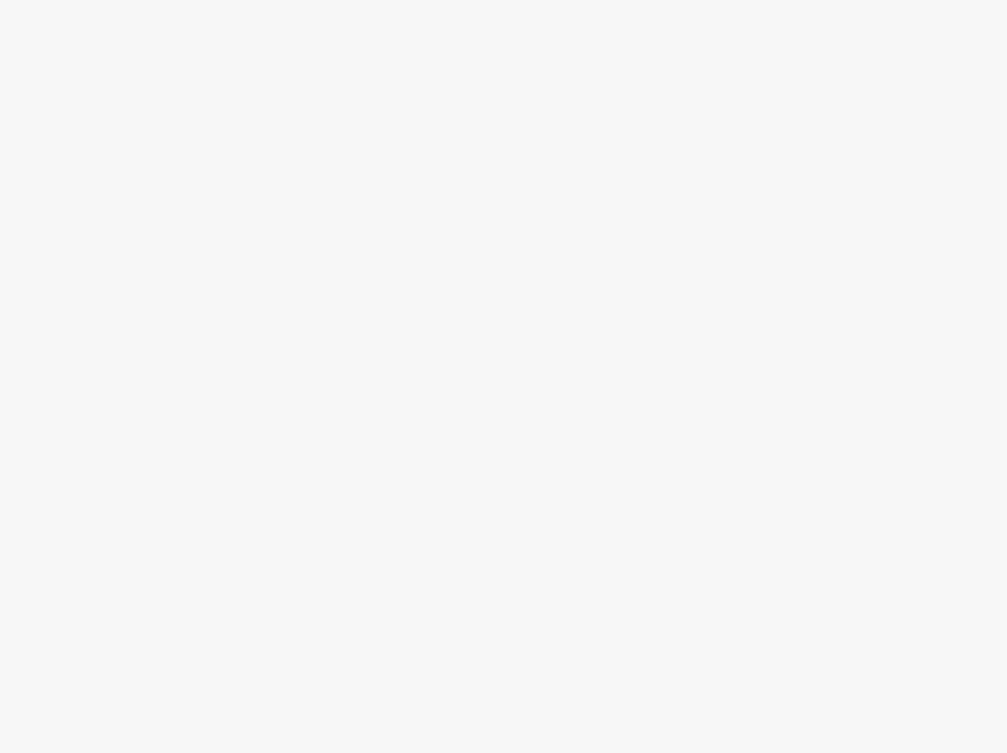 scroll, scrollTop: 0, scrollLeft: 0, axis: both 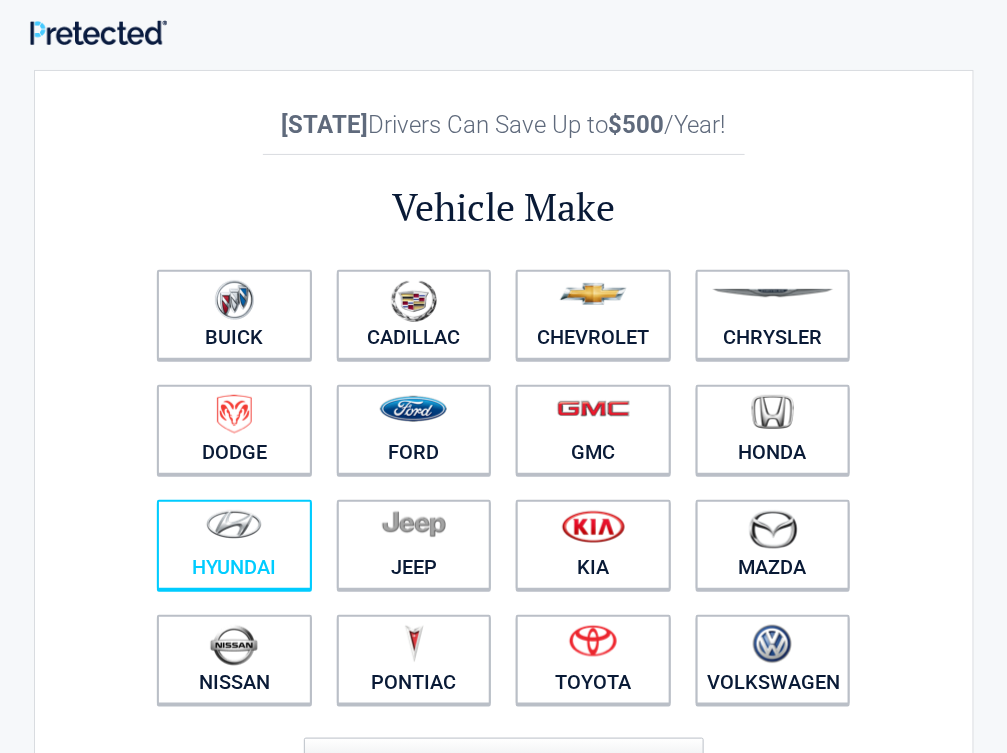 click on "Hyundai" at bounding box center (234, 545) 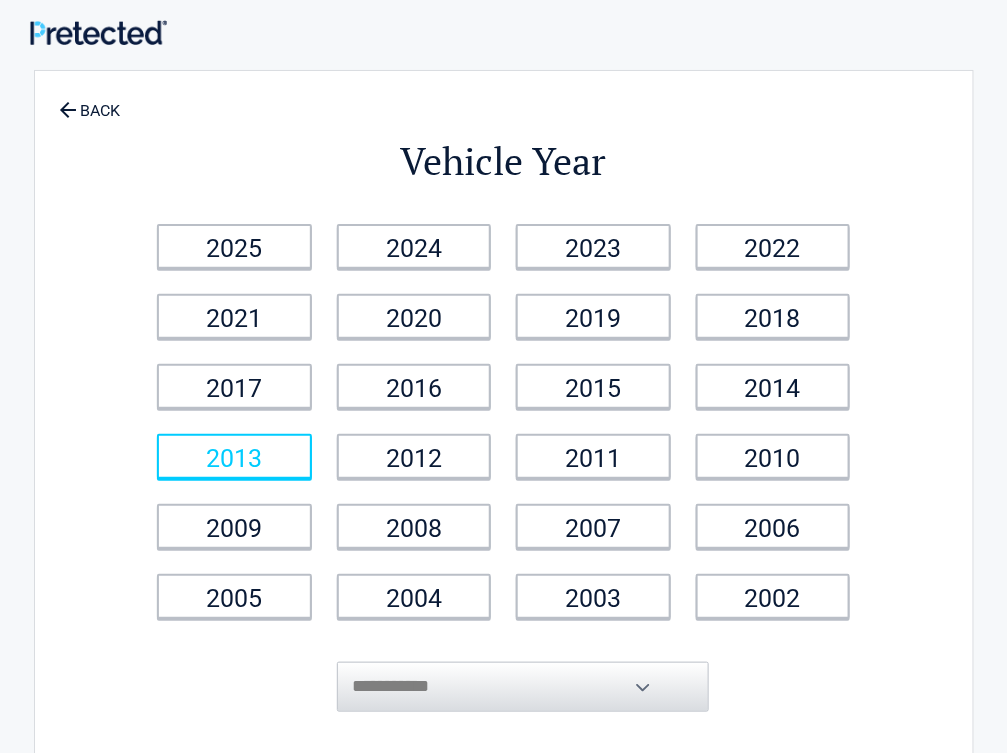 click on "2013" at bounding box center (234, 456) 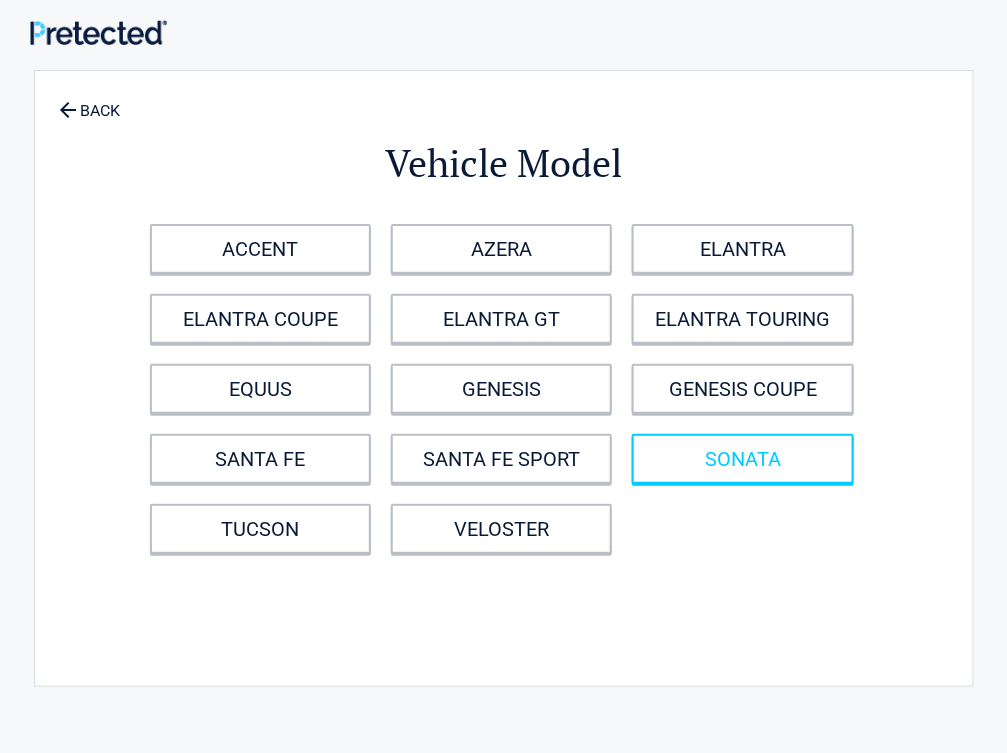 click on "SONATA" at bounding box center (742, 459) 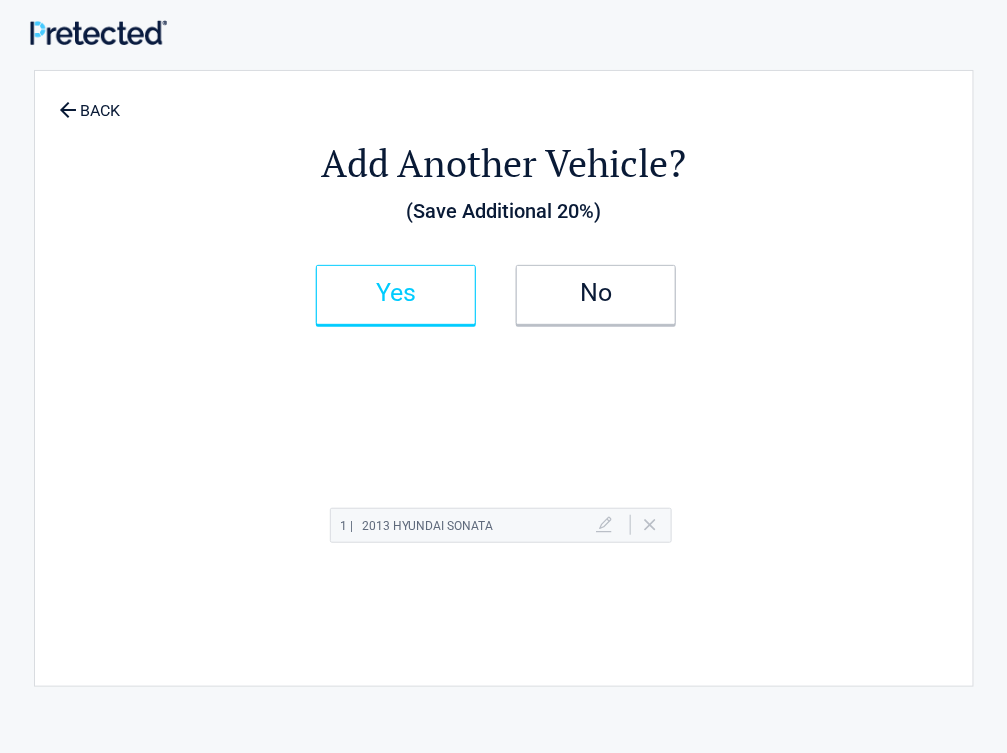 click on "Yes" at bounding box center [396, 295] 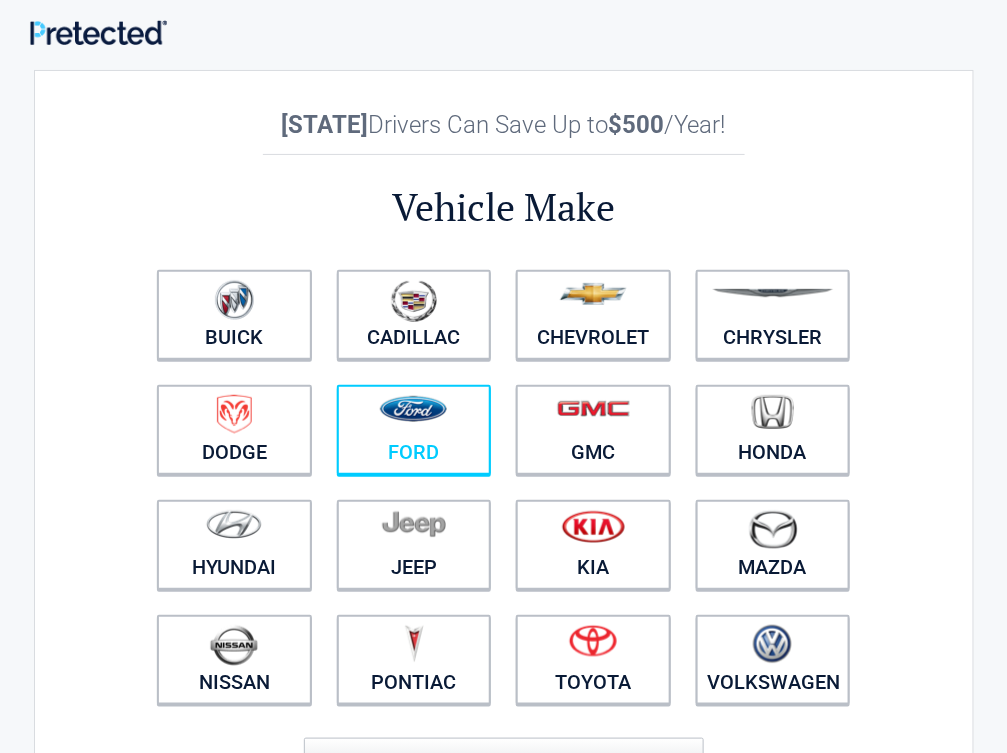 click at bounding box center (414, 417) 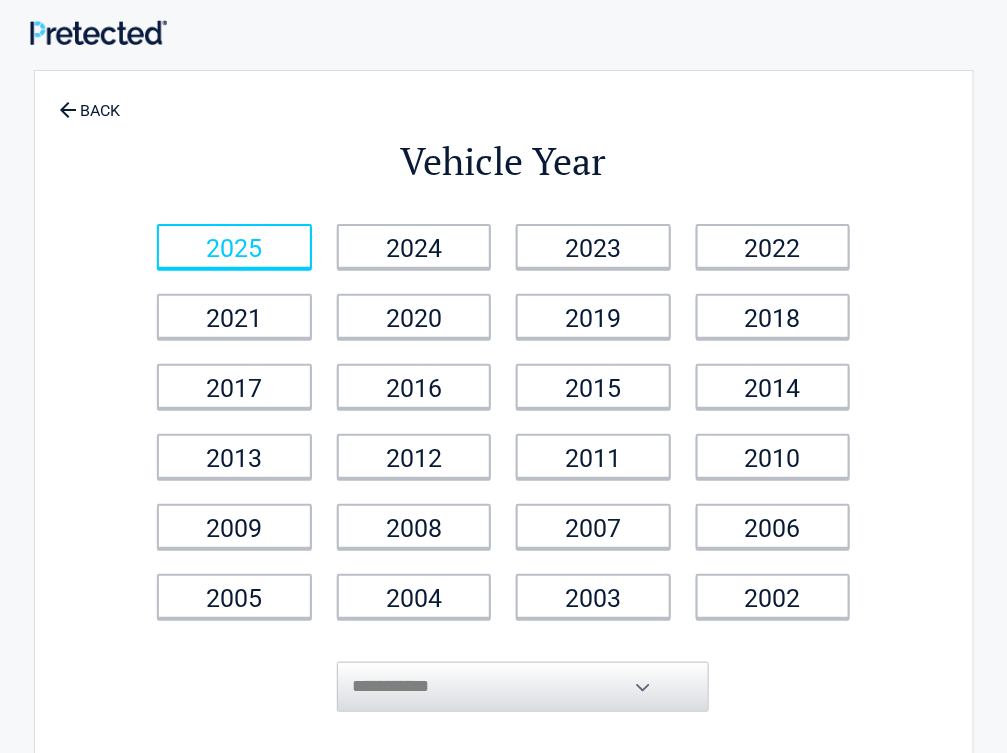 click on "2025" at bounding box center (234, 246) 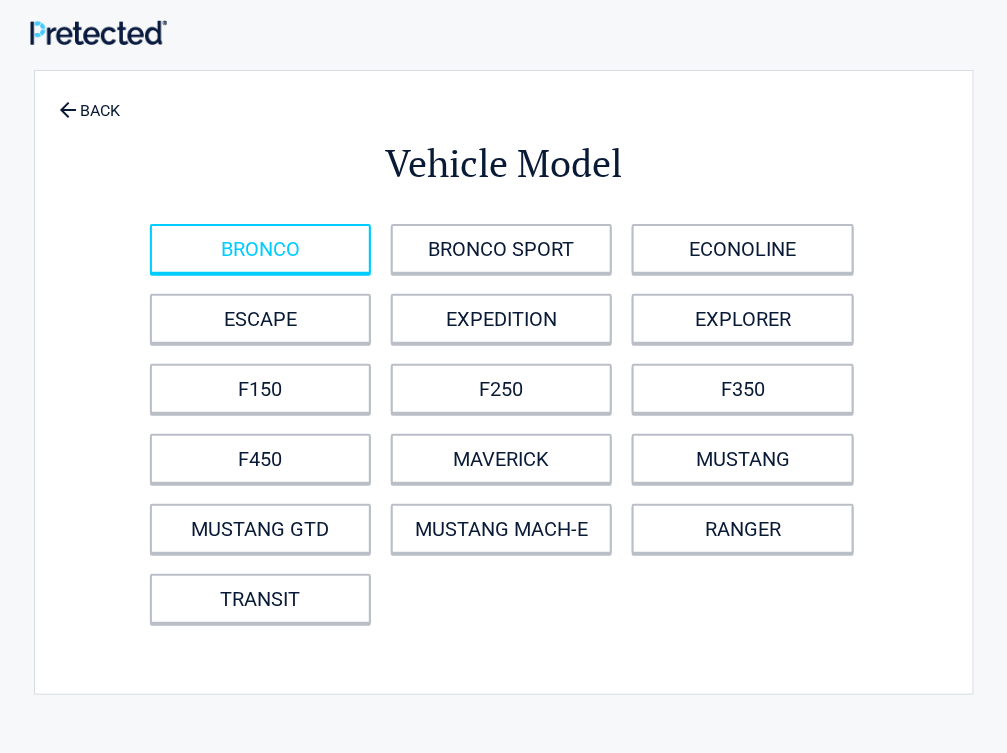 click on "BRONCO" at bounding box center [260, 249] 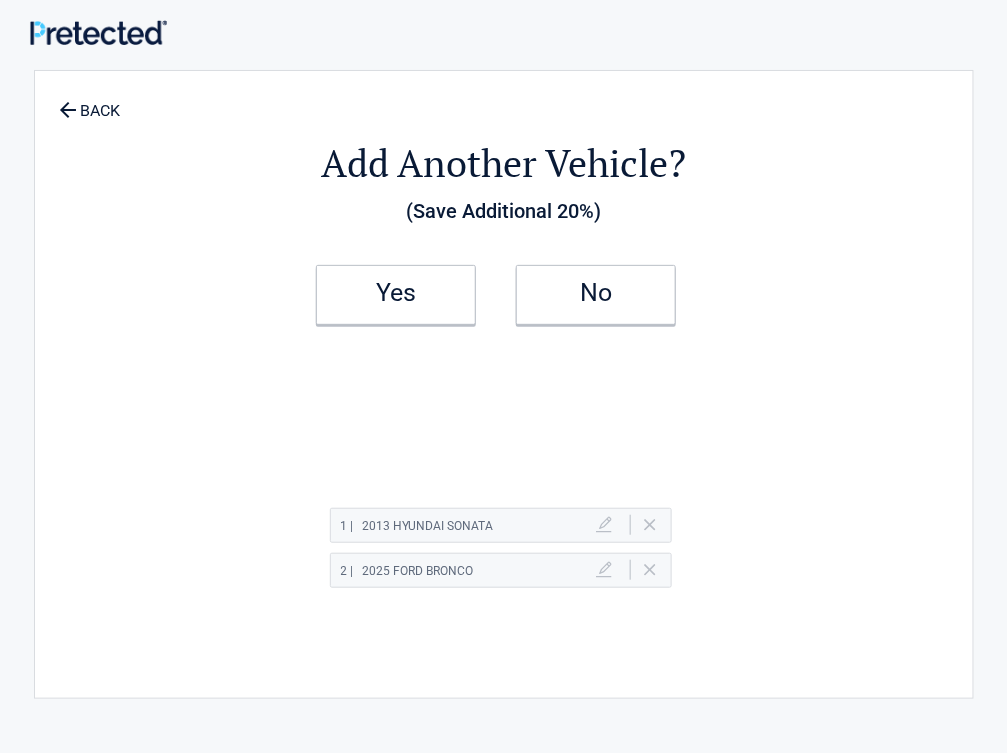 click on "No" at bounding box center (604, 295) 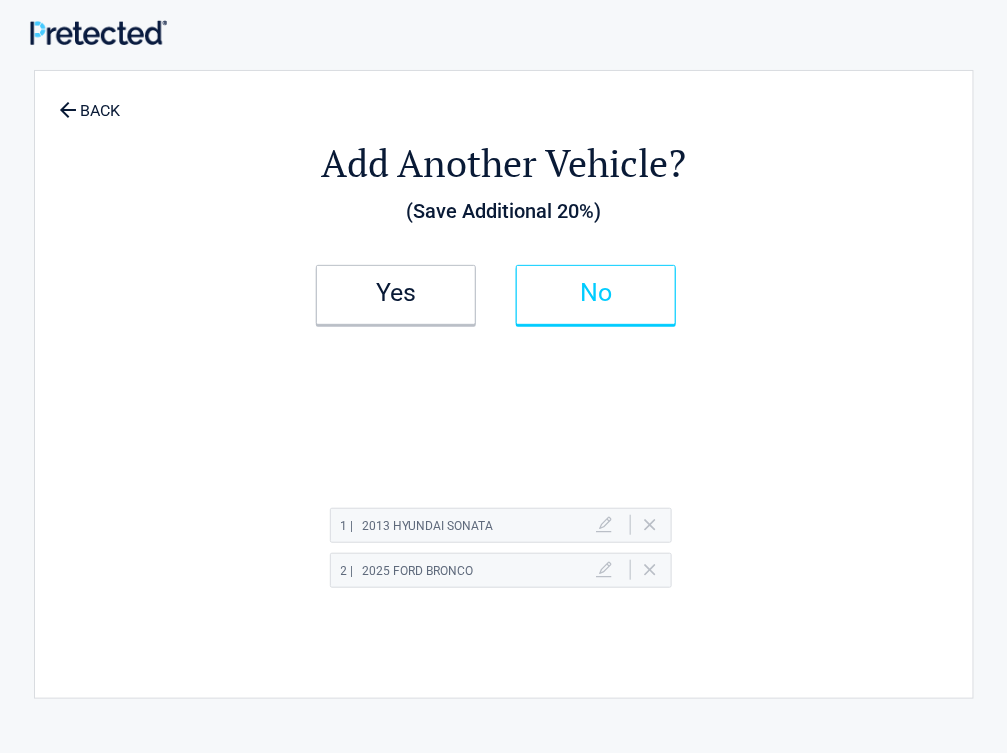 click on "No" at bounding box center [596, 295] 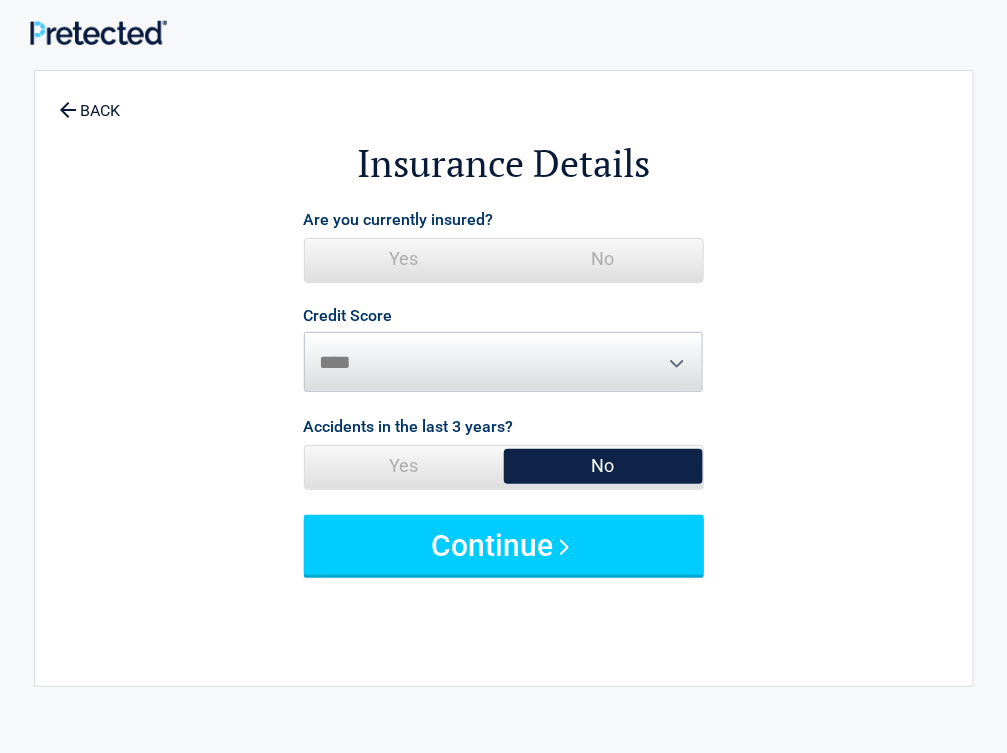 click on "No" at bounding box center [603, 259] 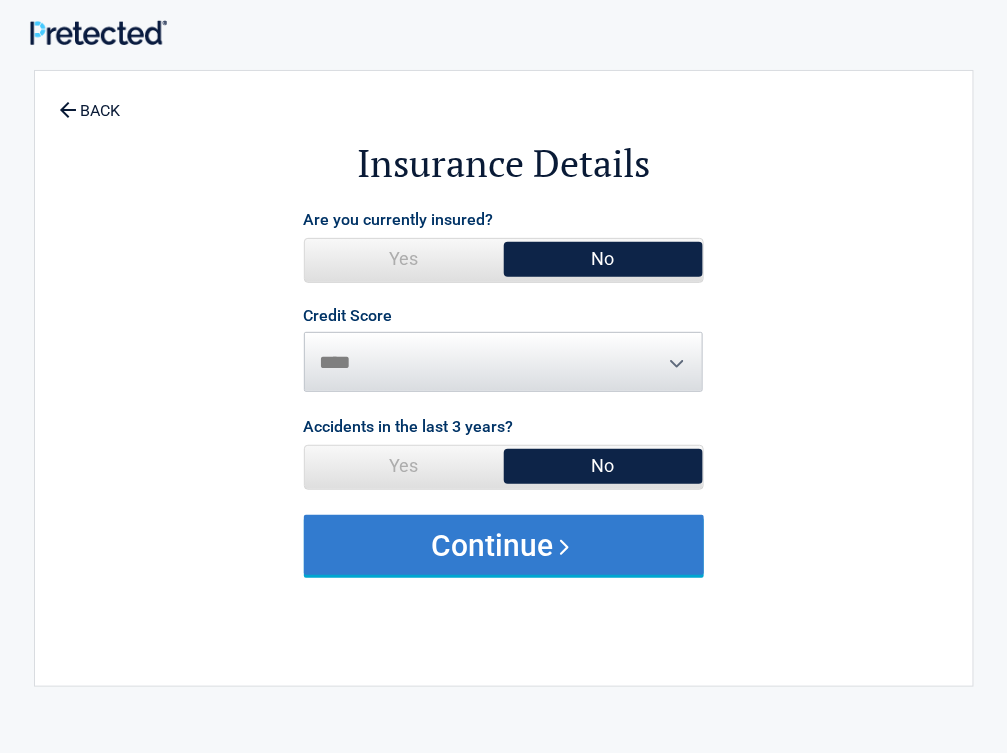 click on "**********" at bounding box center (504, 368) 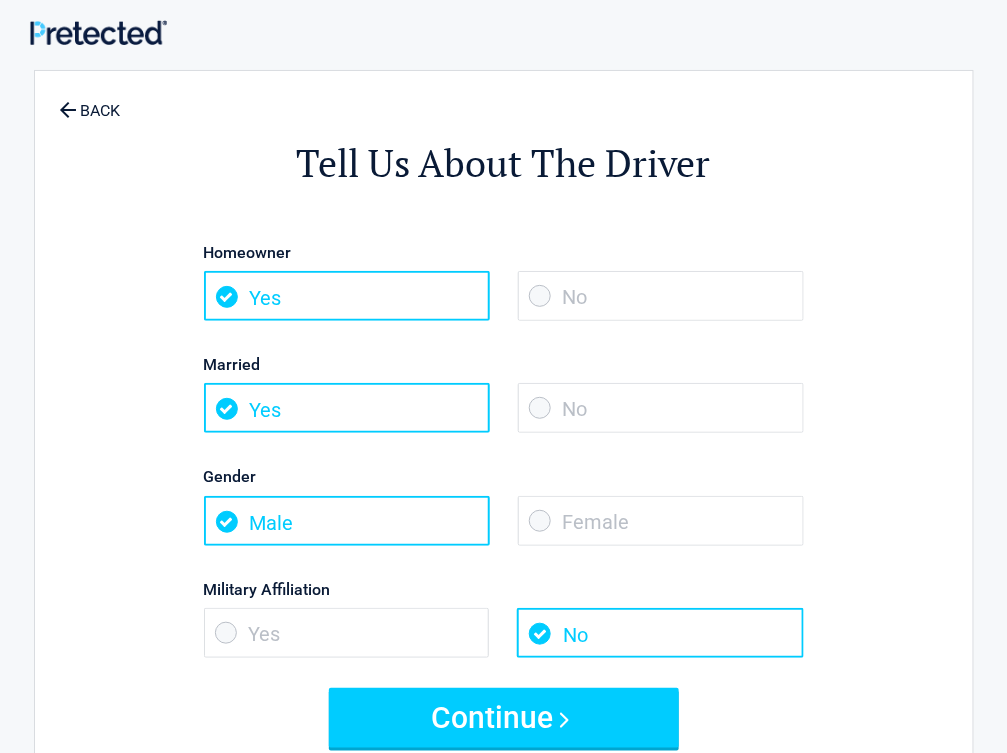 click on "No" at bounding box center [661, 408] 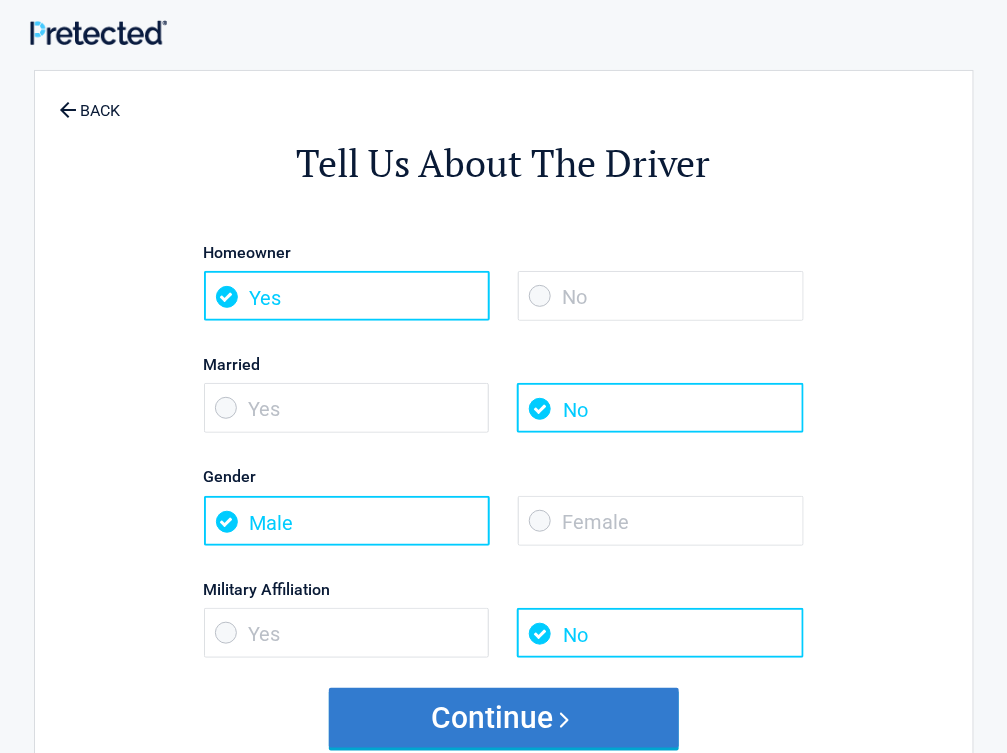click on "Continue" at bounding box center [504, 718] 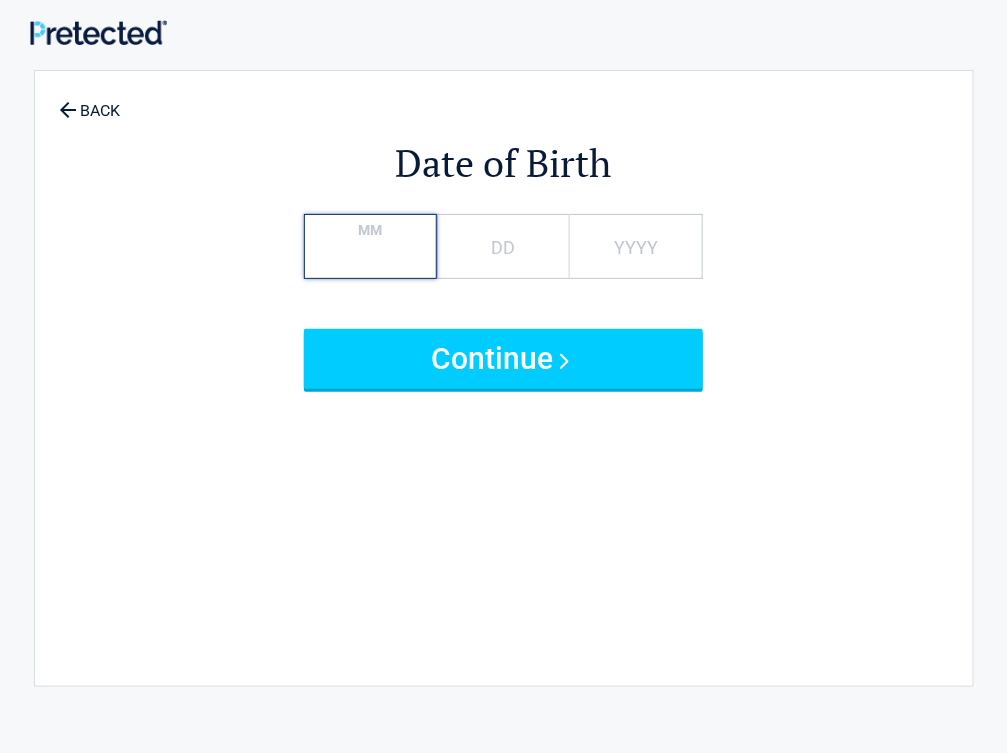 drag, startPoint x: 410, startPoint y: 229, endPoint x: 410, endPoint y: 261, distance: 32 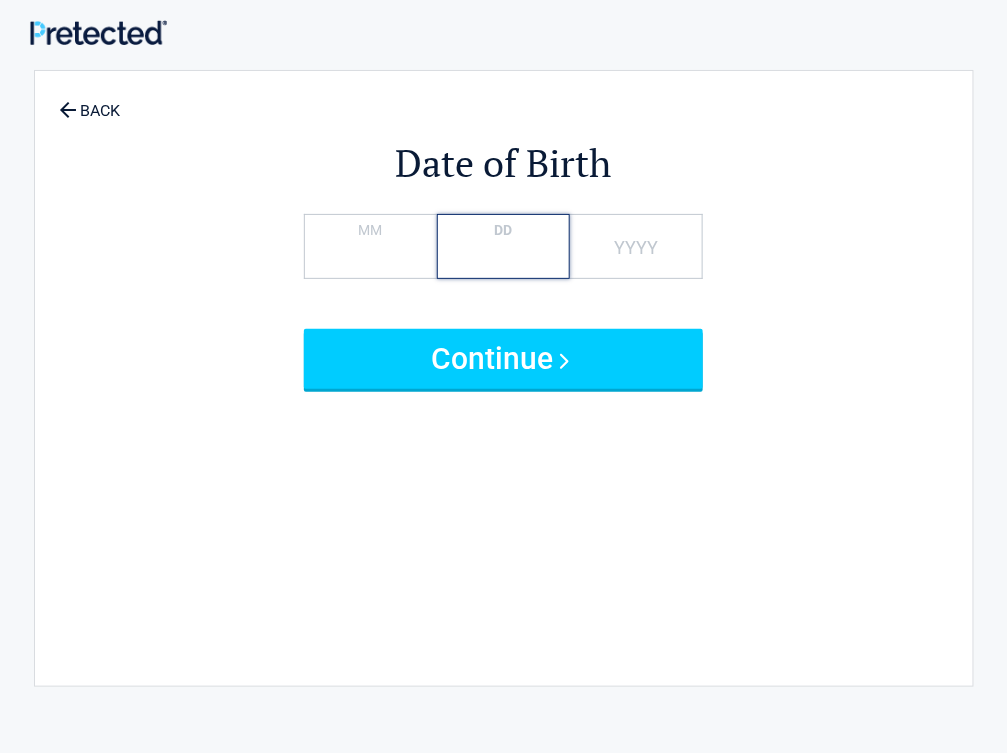 type on "**" 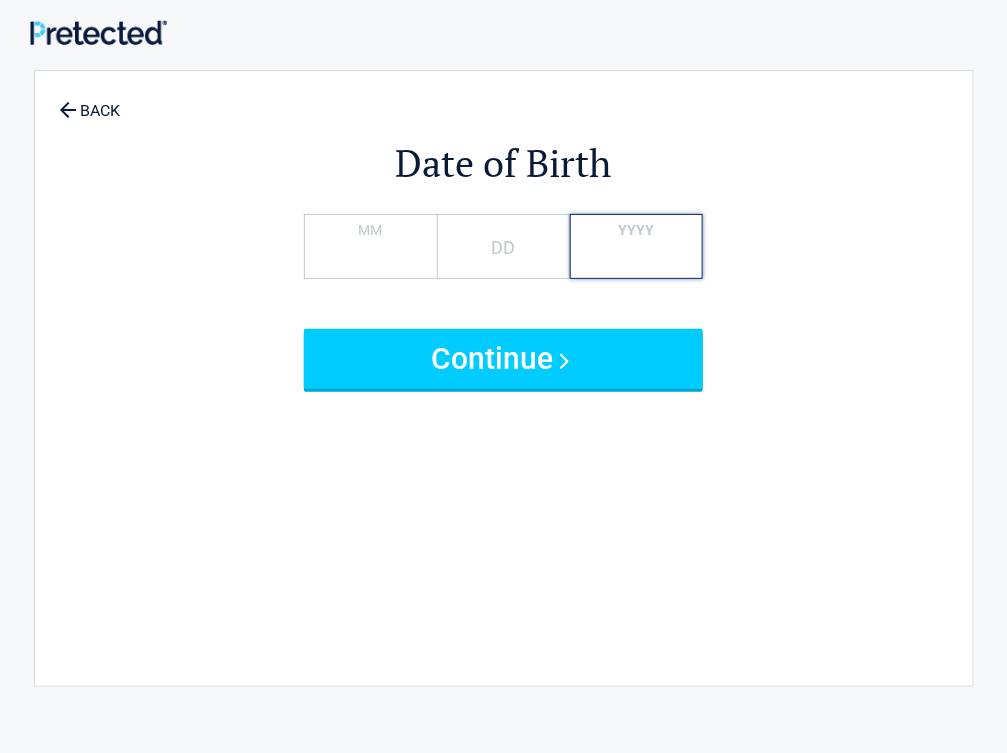 type on "*" 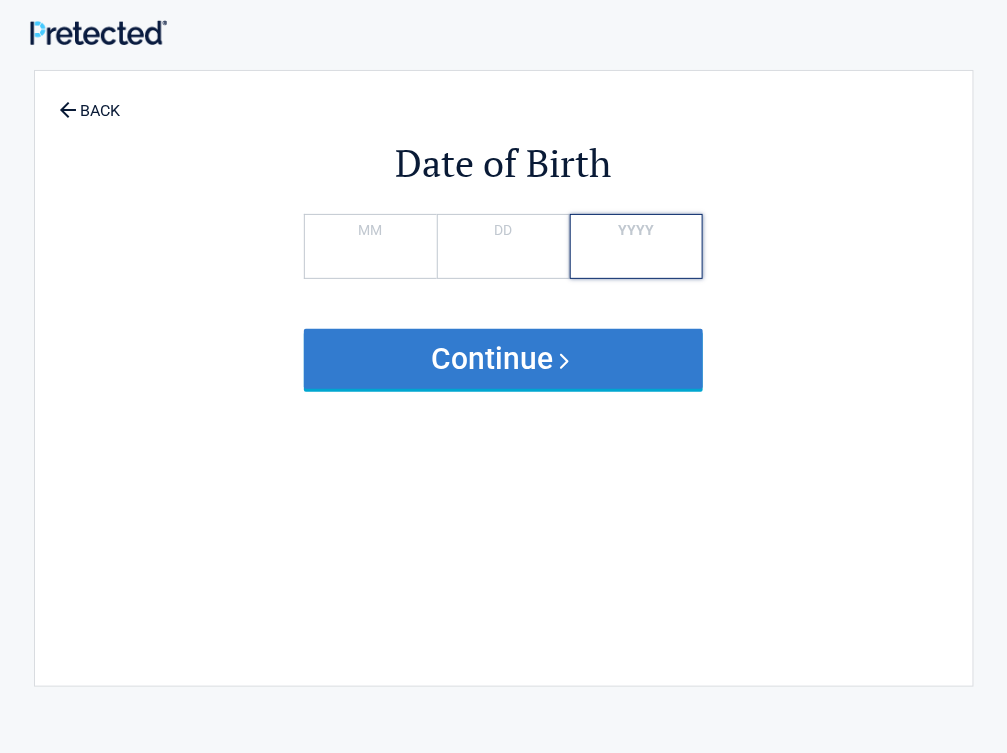 type on "****" 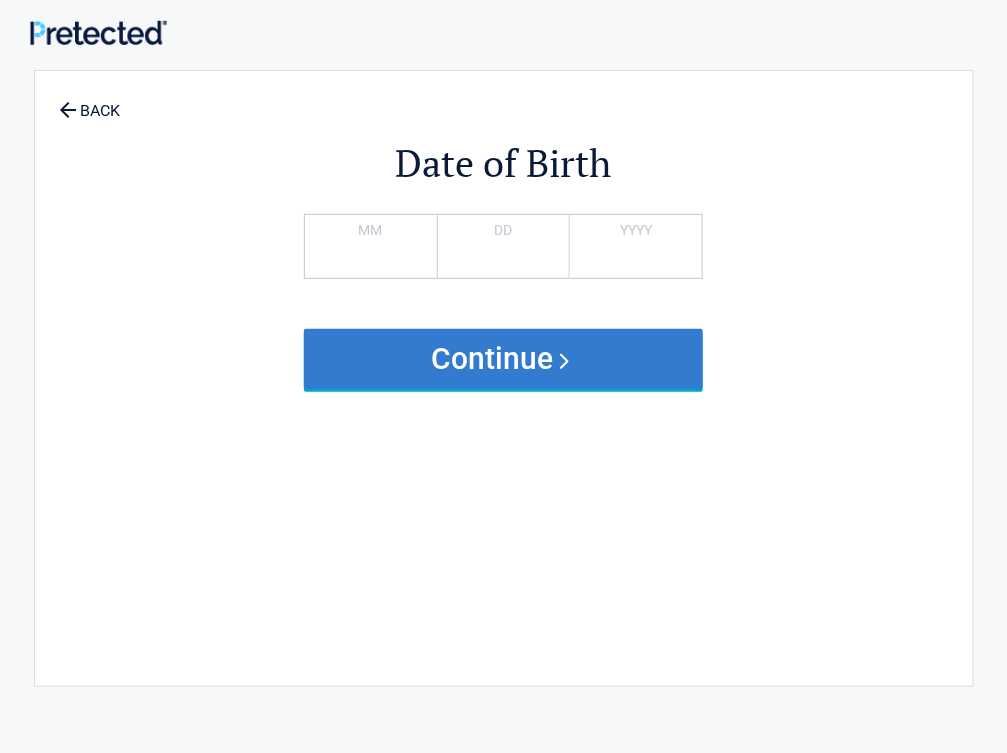 drag, startPoint x: 522, startPoint y: 337, endPoint x: 539, endPoint y: 365, distance: 32.75668 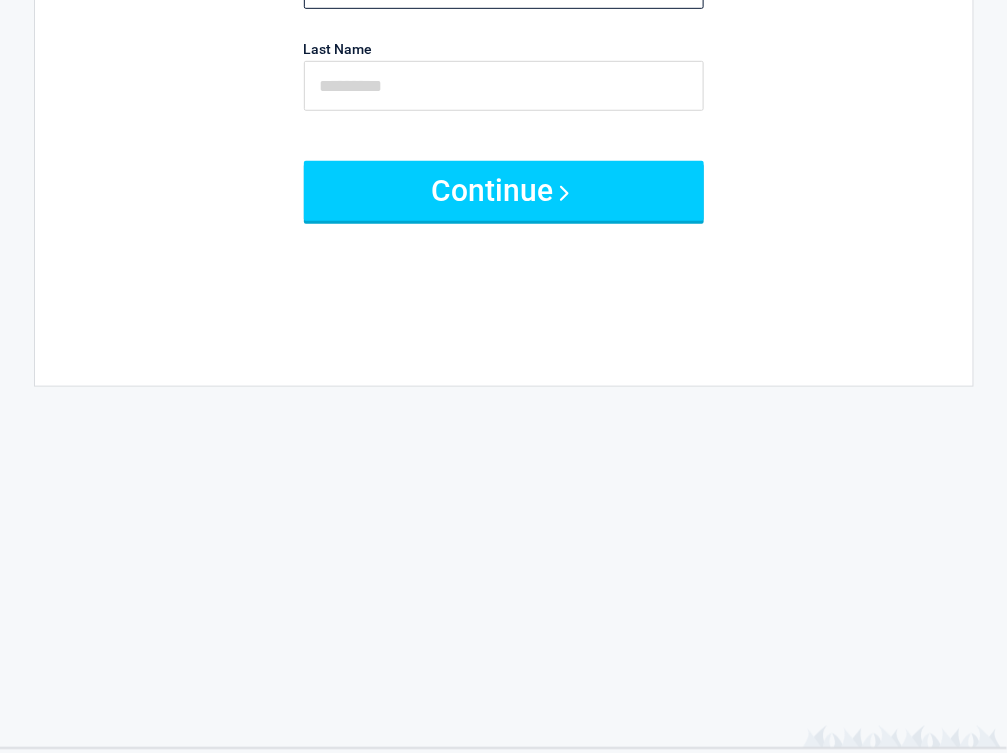 scroll, scrollTop: 0, scrollLeft: 0, axis: both 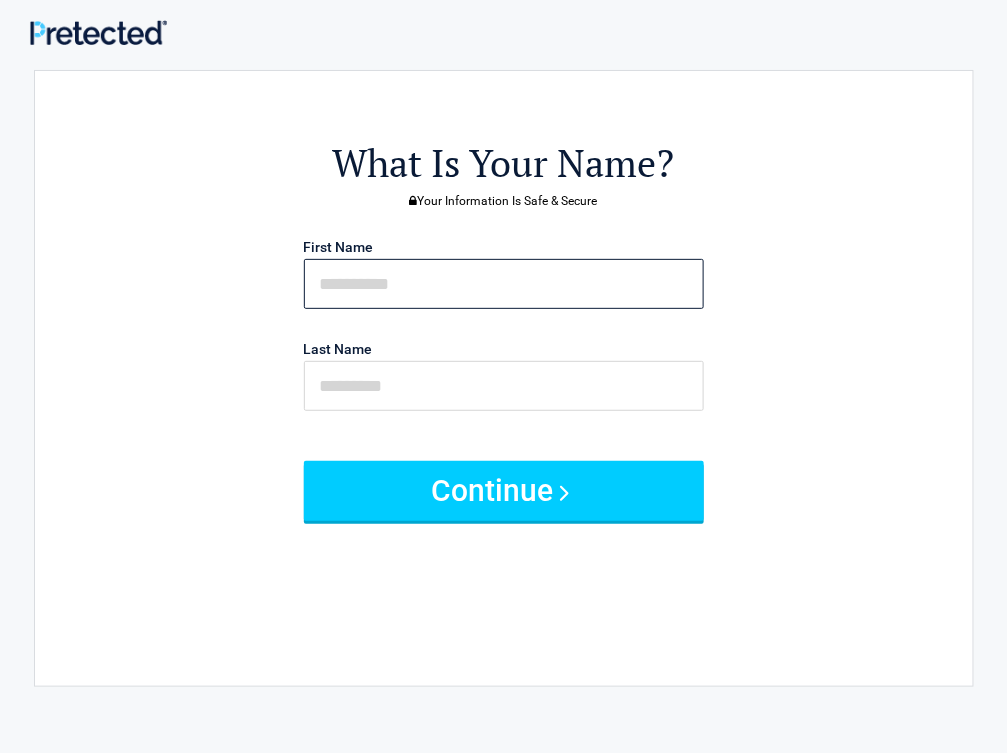 click at bounding box center [504, 284] 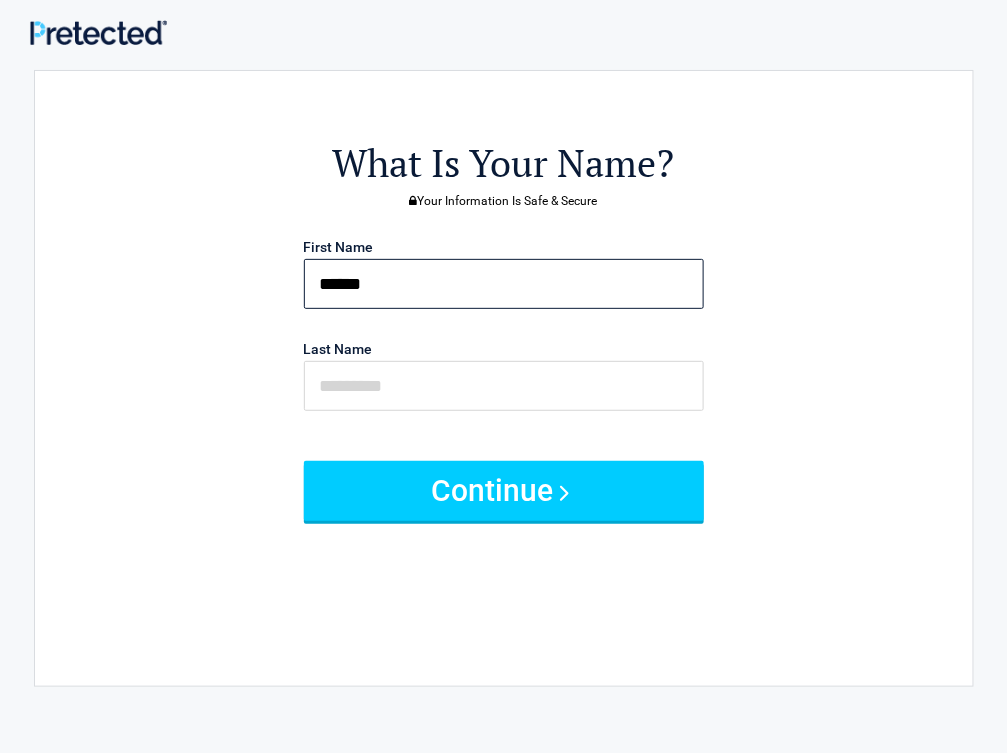 type on "******" 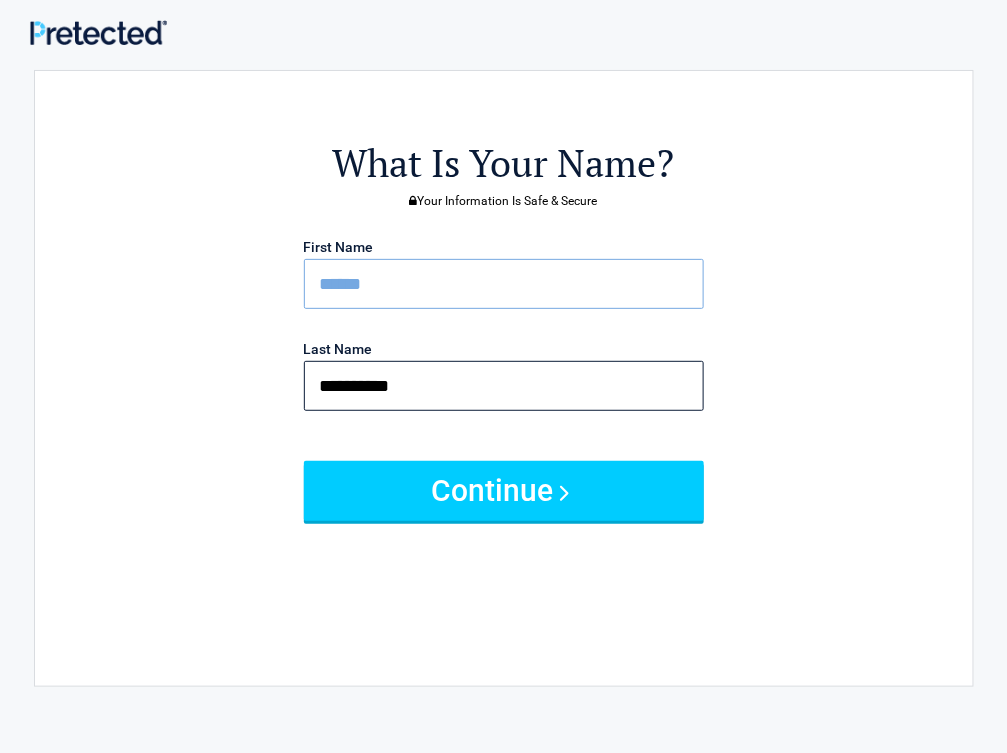 type on "**********" 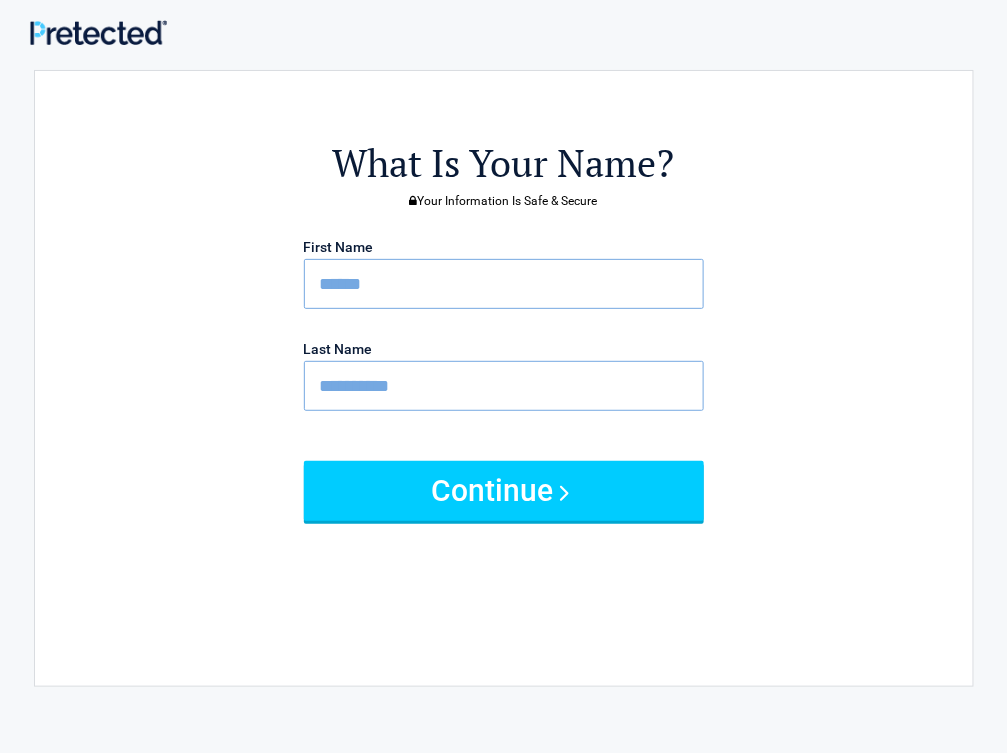 type 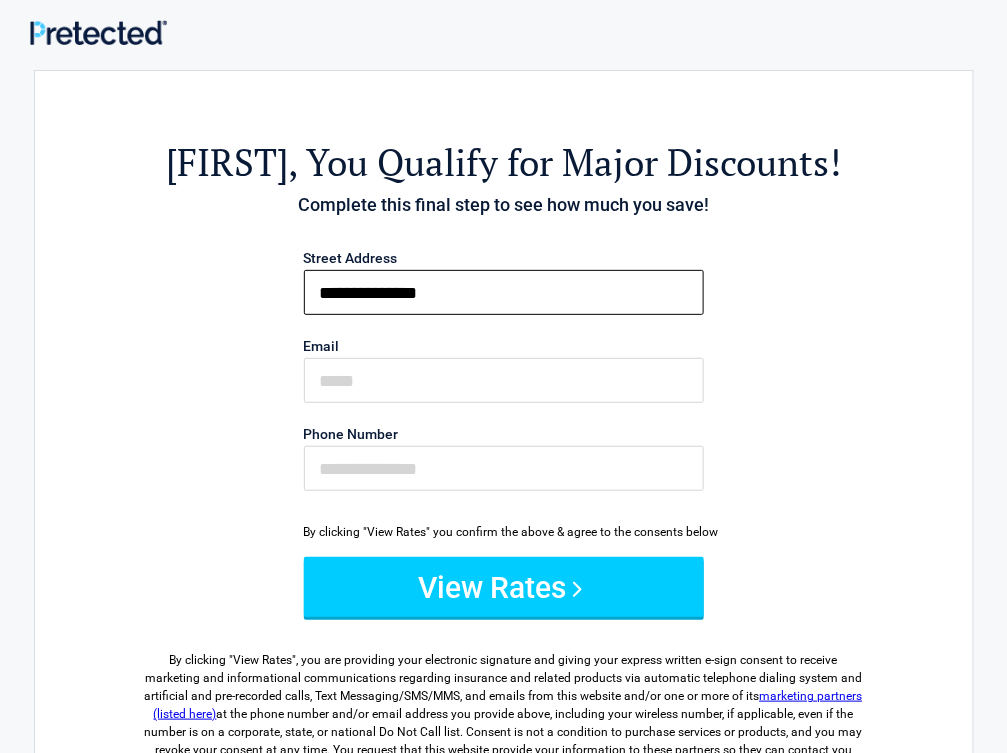type on "**********" 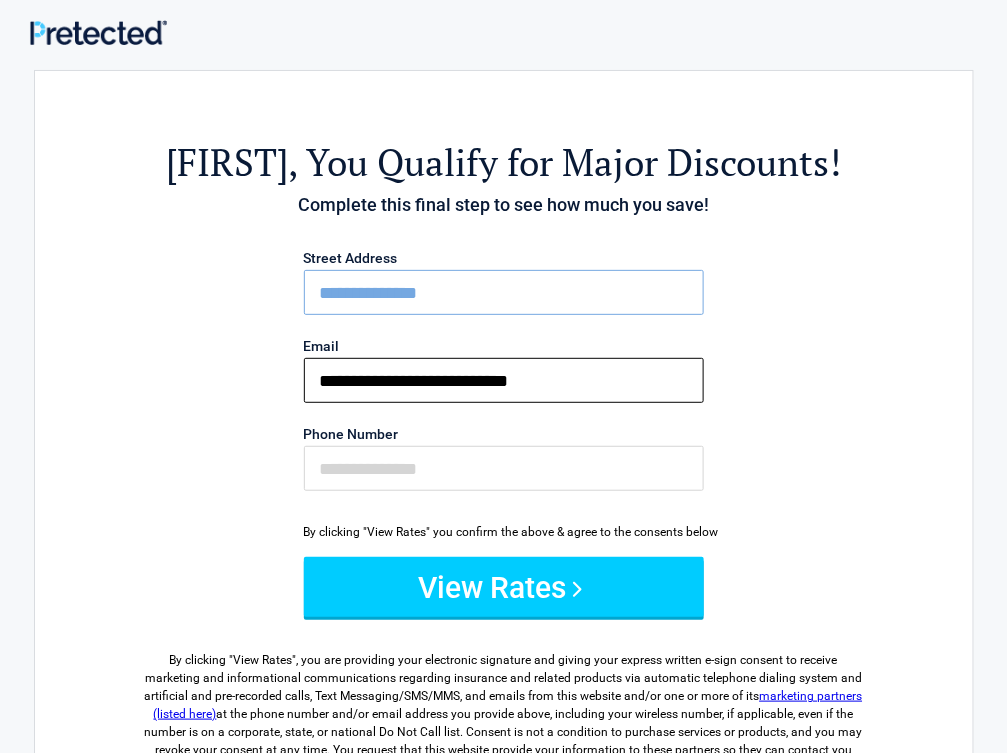 type on "**********" 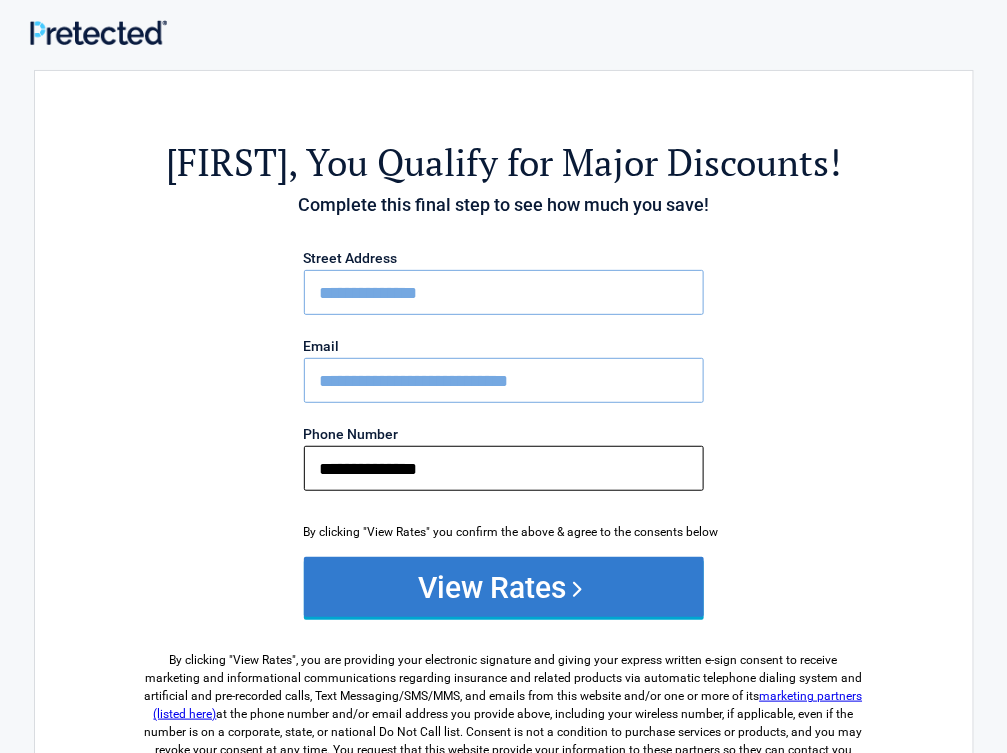 type on "**********" 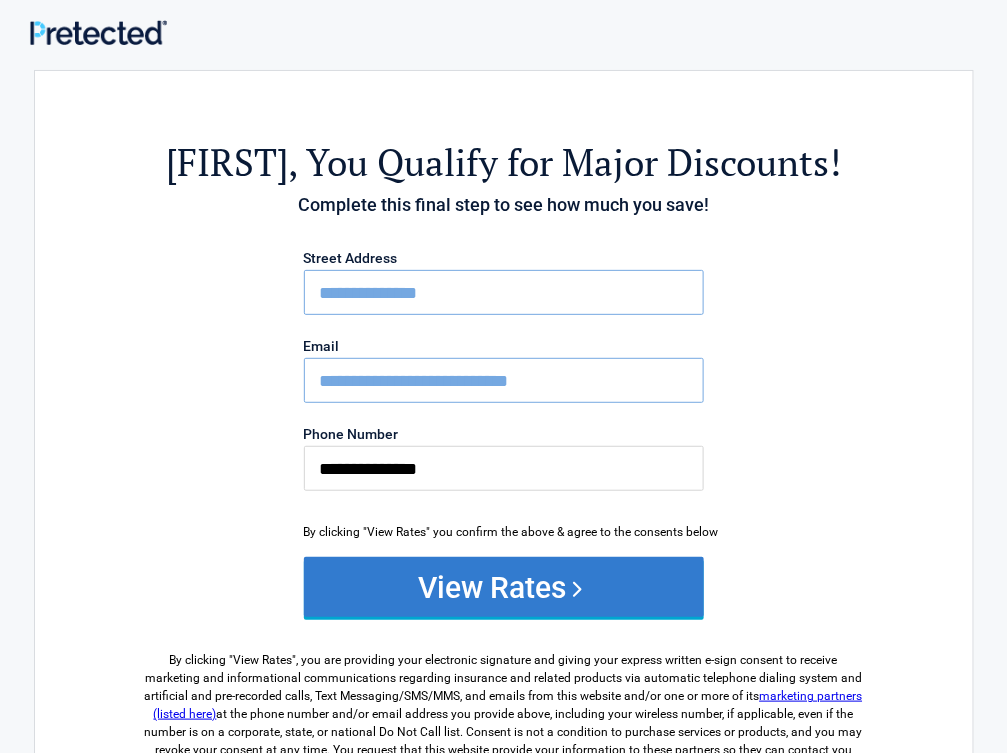 drag, startPoint x: 494, startPoint y: 574, endPoint x: 337, endPoint y: 500, distance: 173.56555 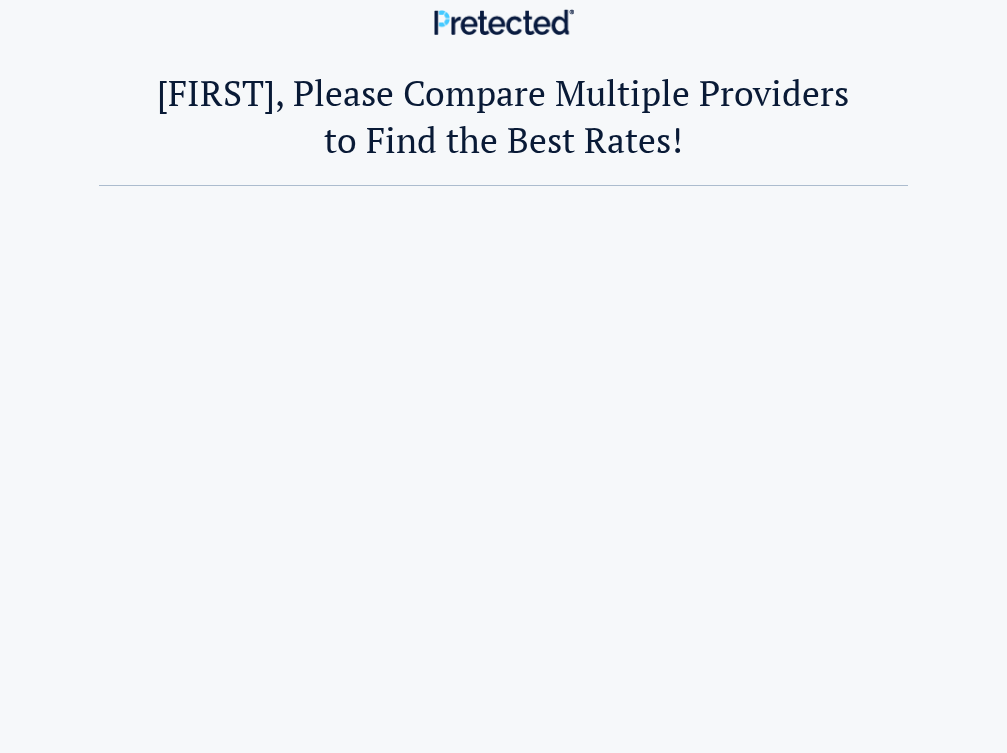 scroll, scrollTop: 0, scrollLeft: 0, axis: both 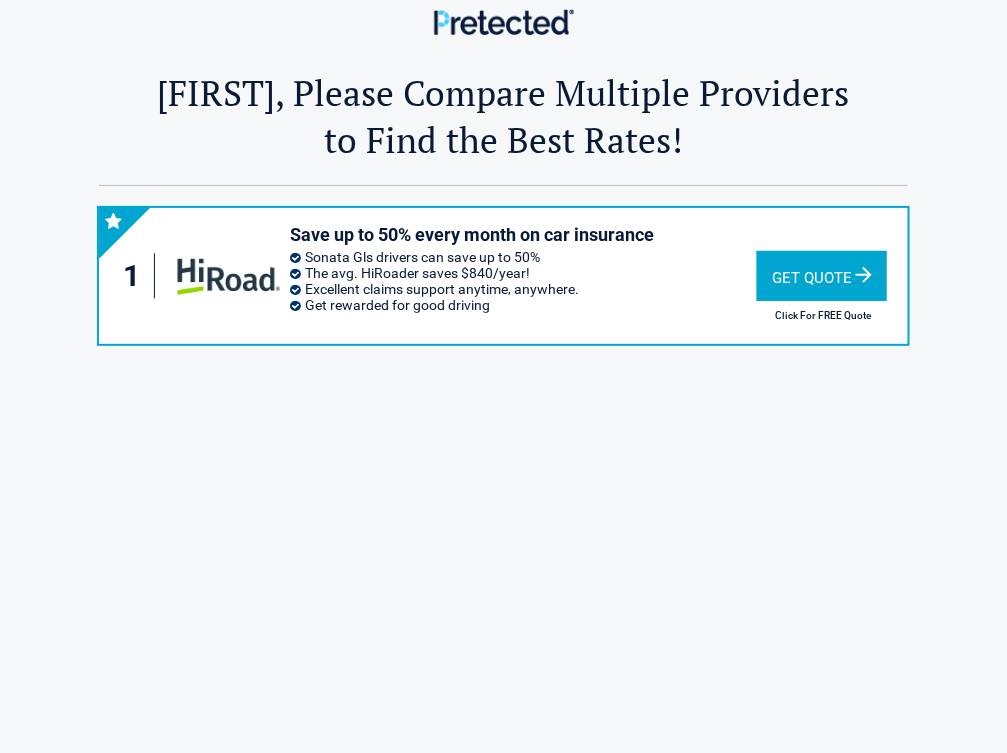 click on "Get Quote" at bounding box center [822, 276] 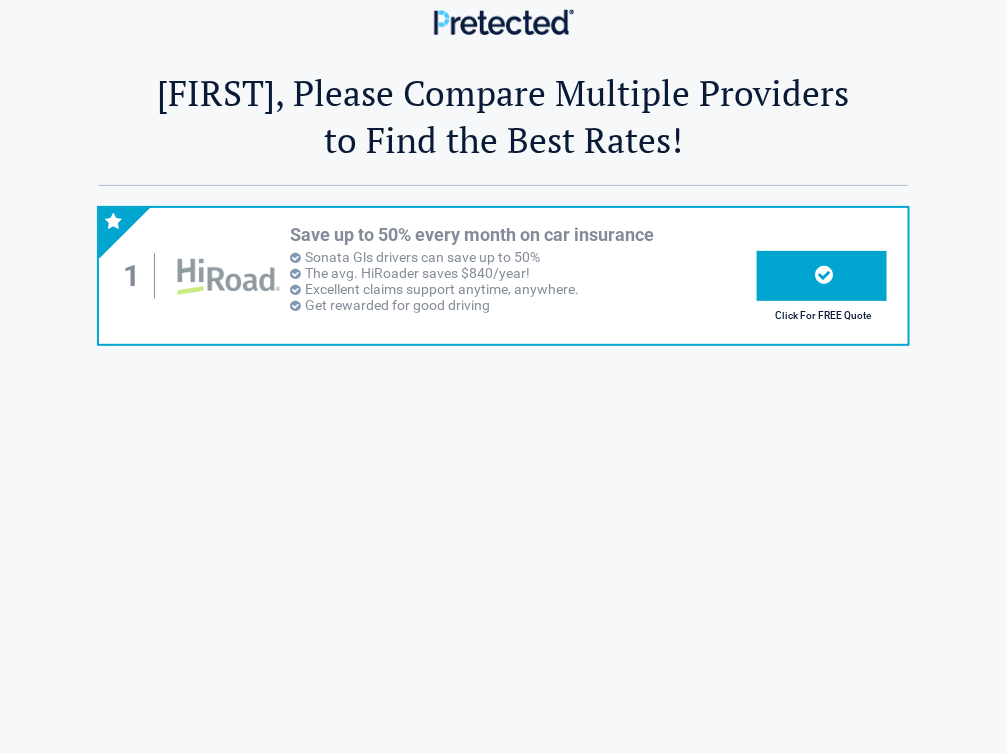 click at bounding box center [824, 274] 